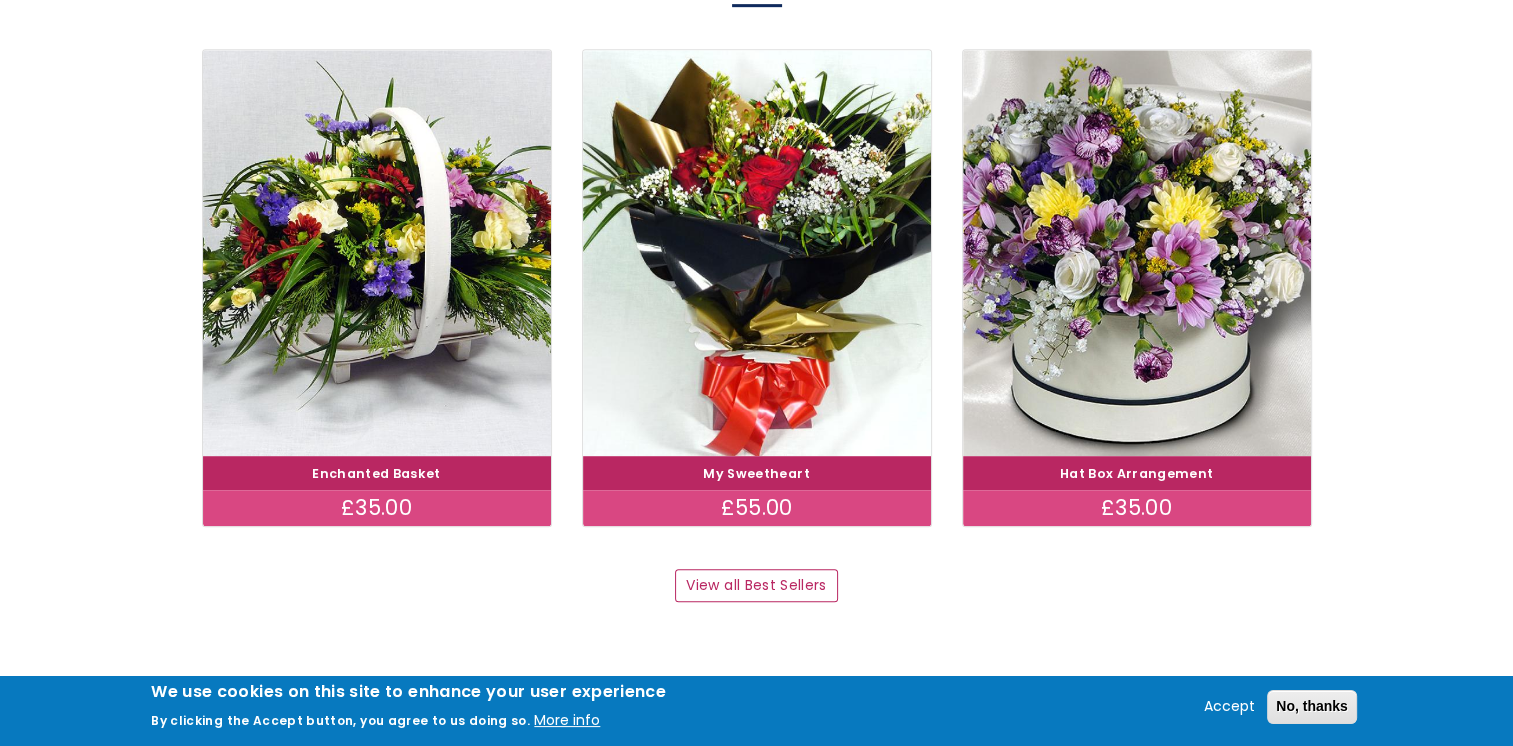 scroll, scrollTop: 1187, scrollLeft: 0, axis: vertical 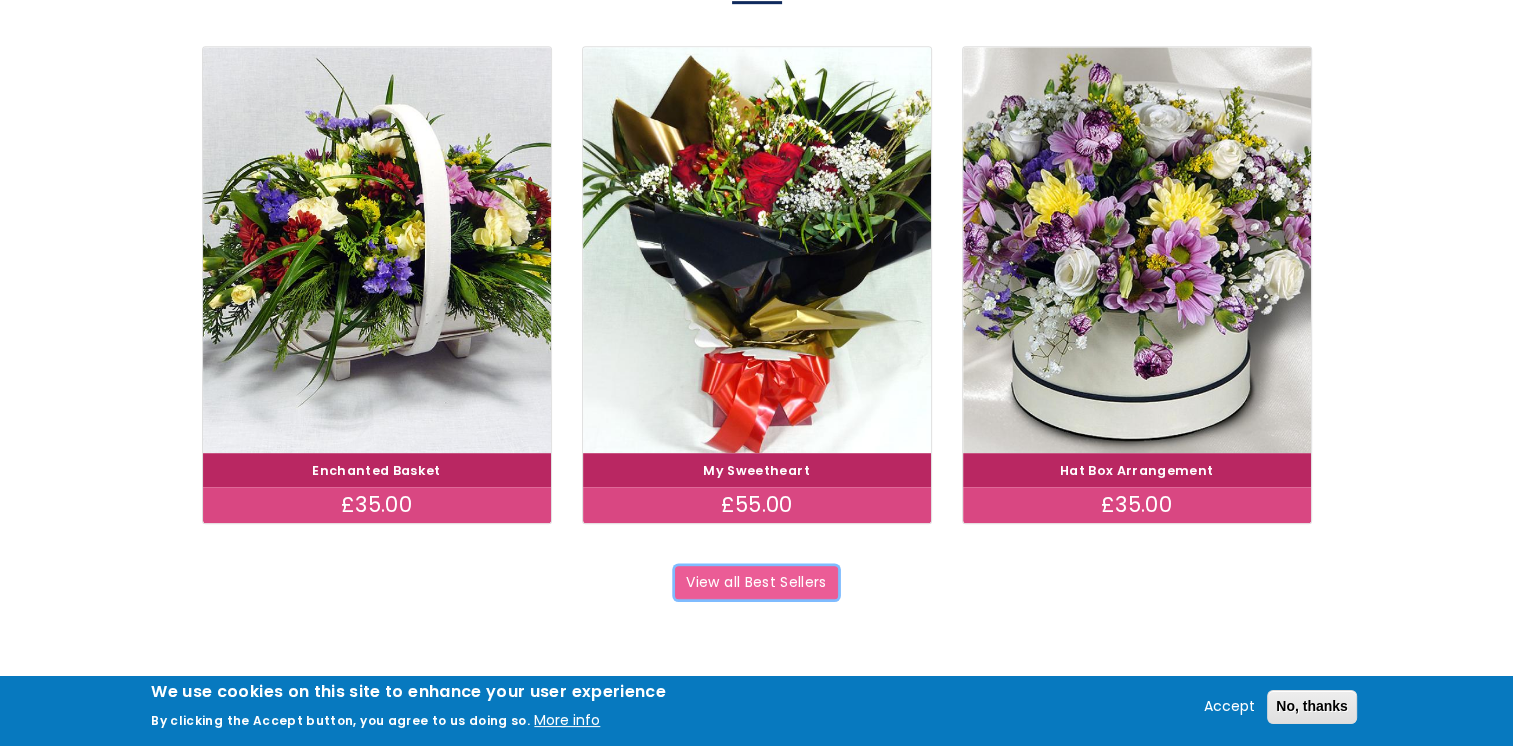 click on "View all Best Sellers" at bounding box center [756, 583] 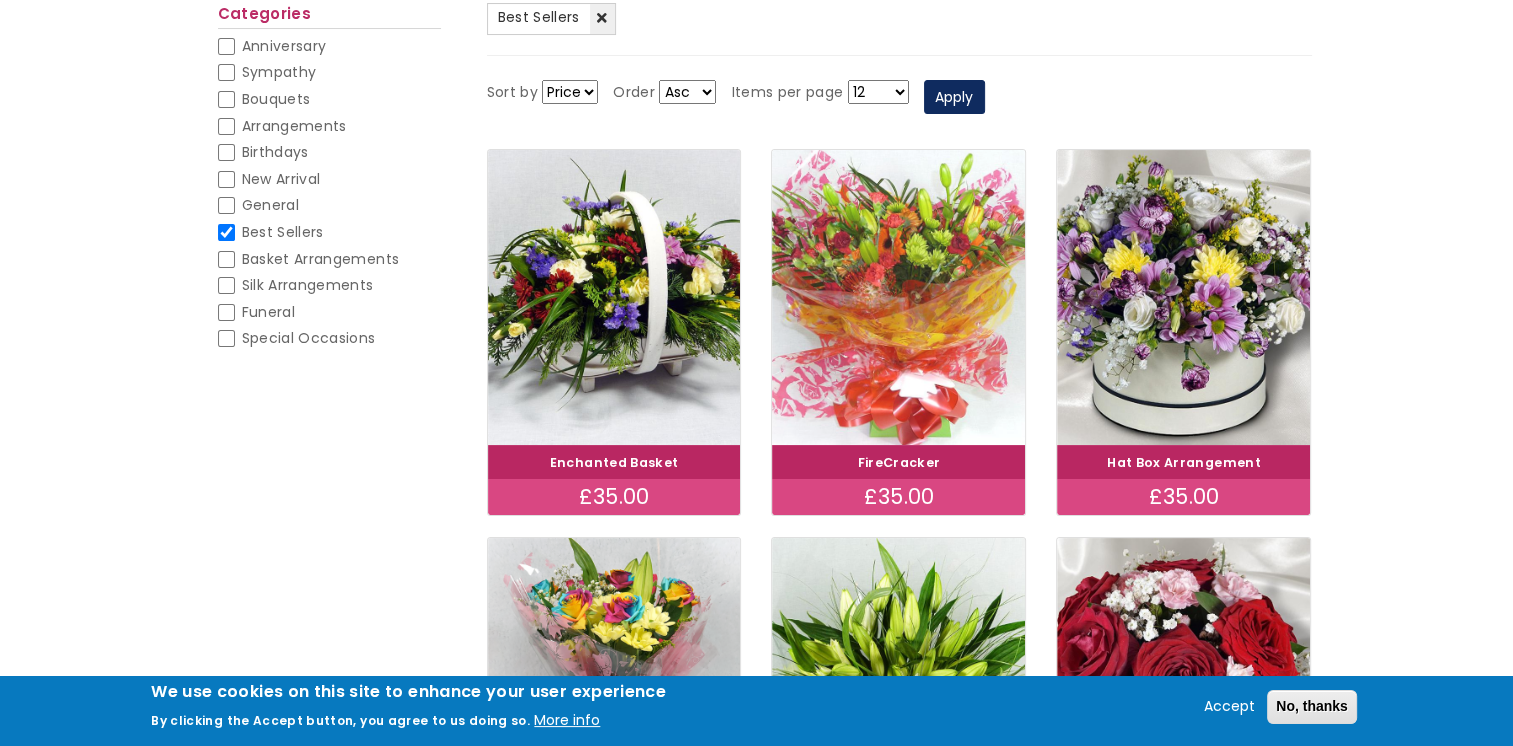 scroll, scrollTop: 268, scrollLeft: 0, axis: vertical 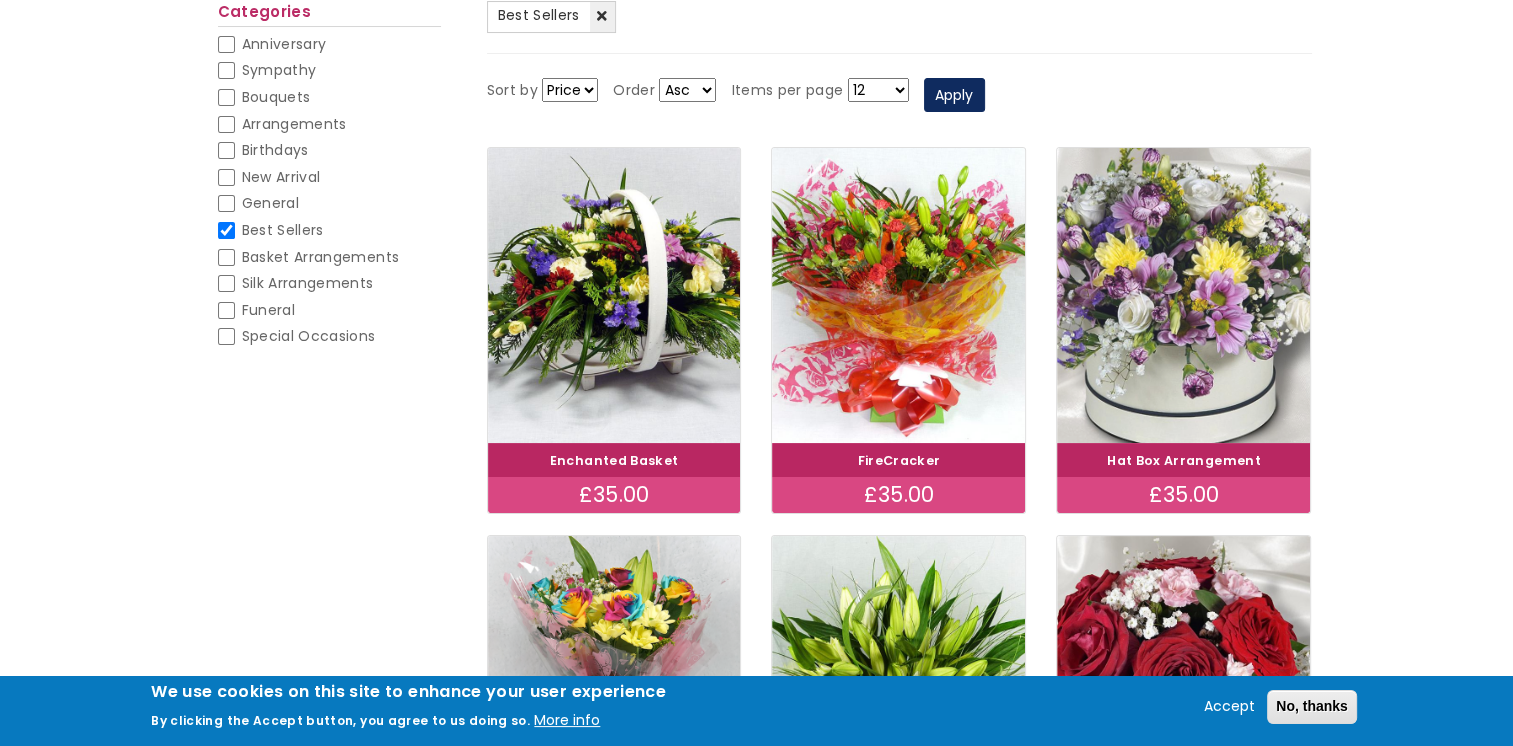 click at bounding box center [1184, 295] 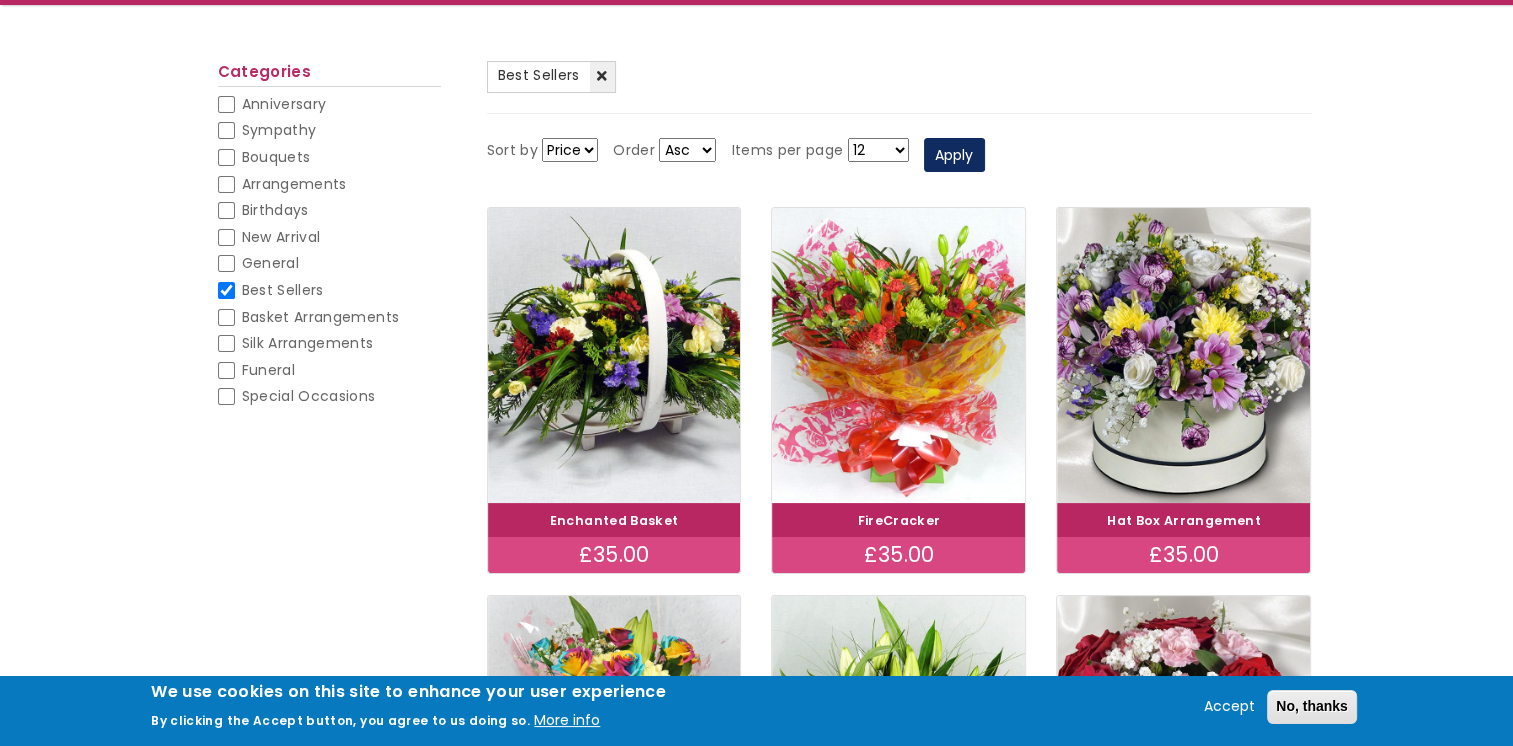scroll, scrollTop: 207, scrollLeft: 0, axis: vertical 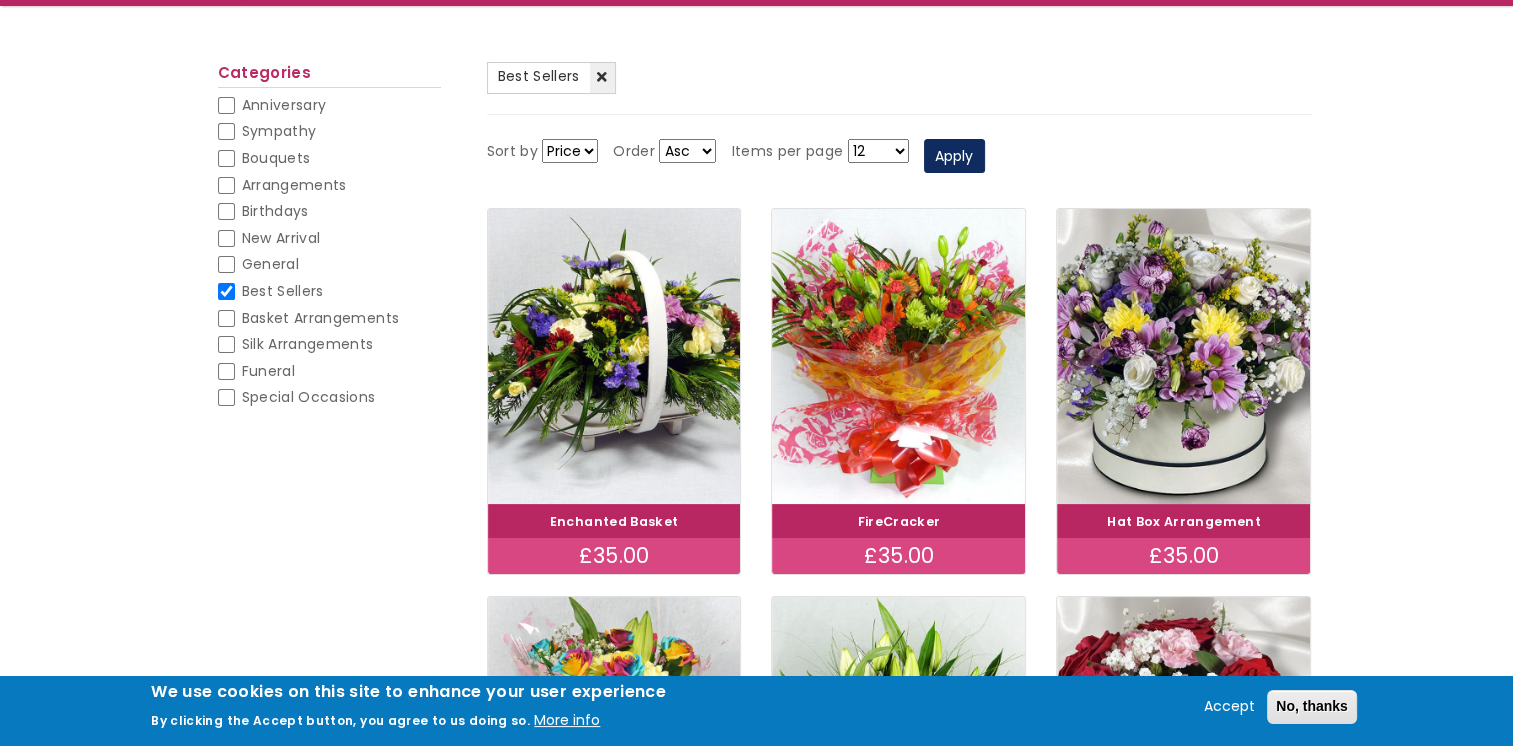 click on "Birthdays" at bounding box center [275, 211] 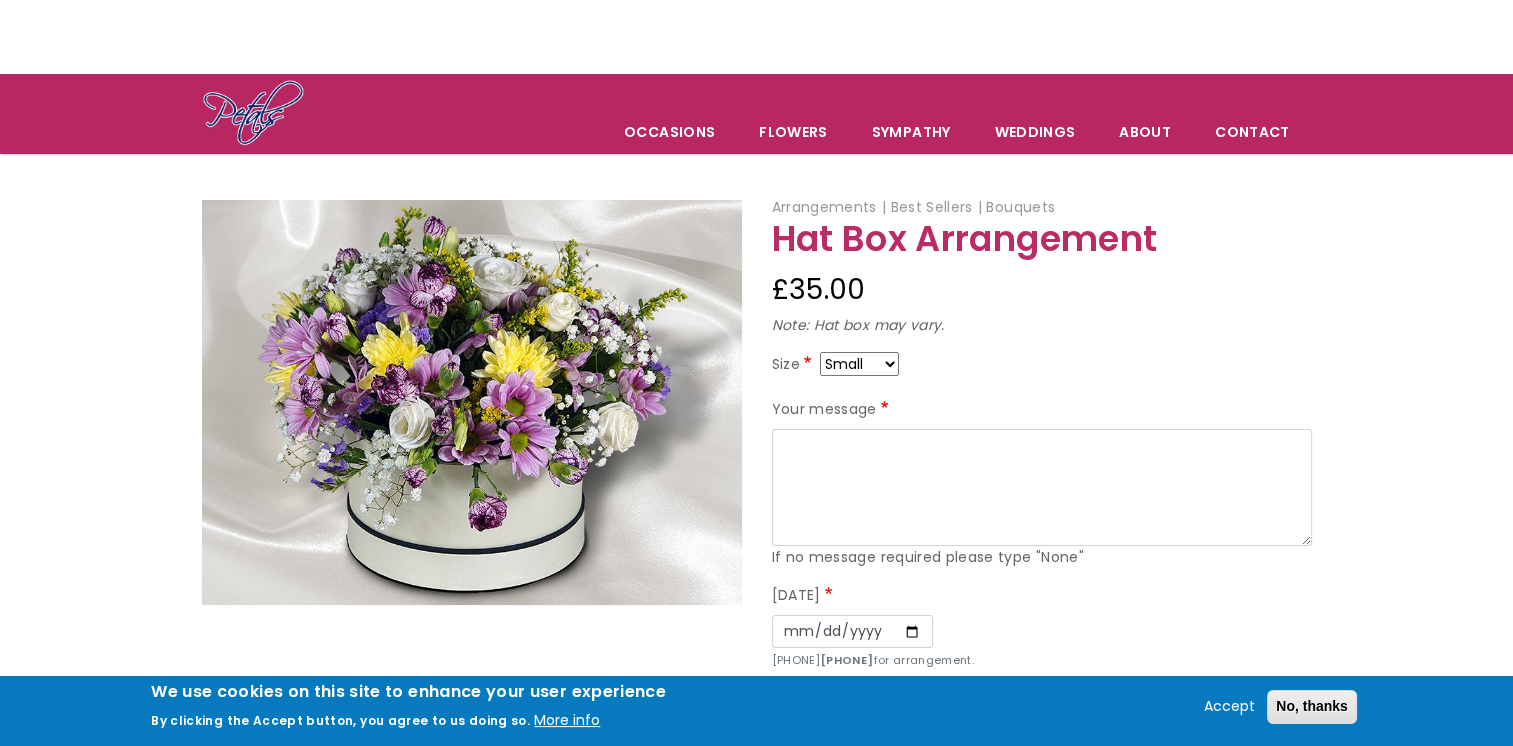 scroll, scrollTop: 60, scrollLeft: 0, axis: vertical 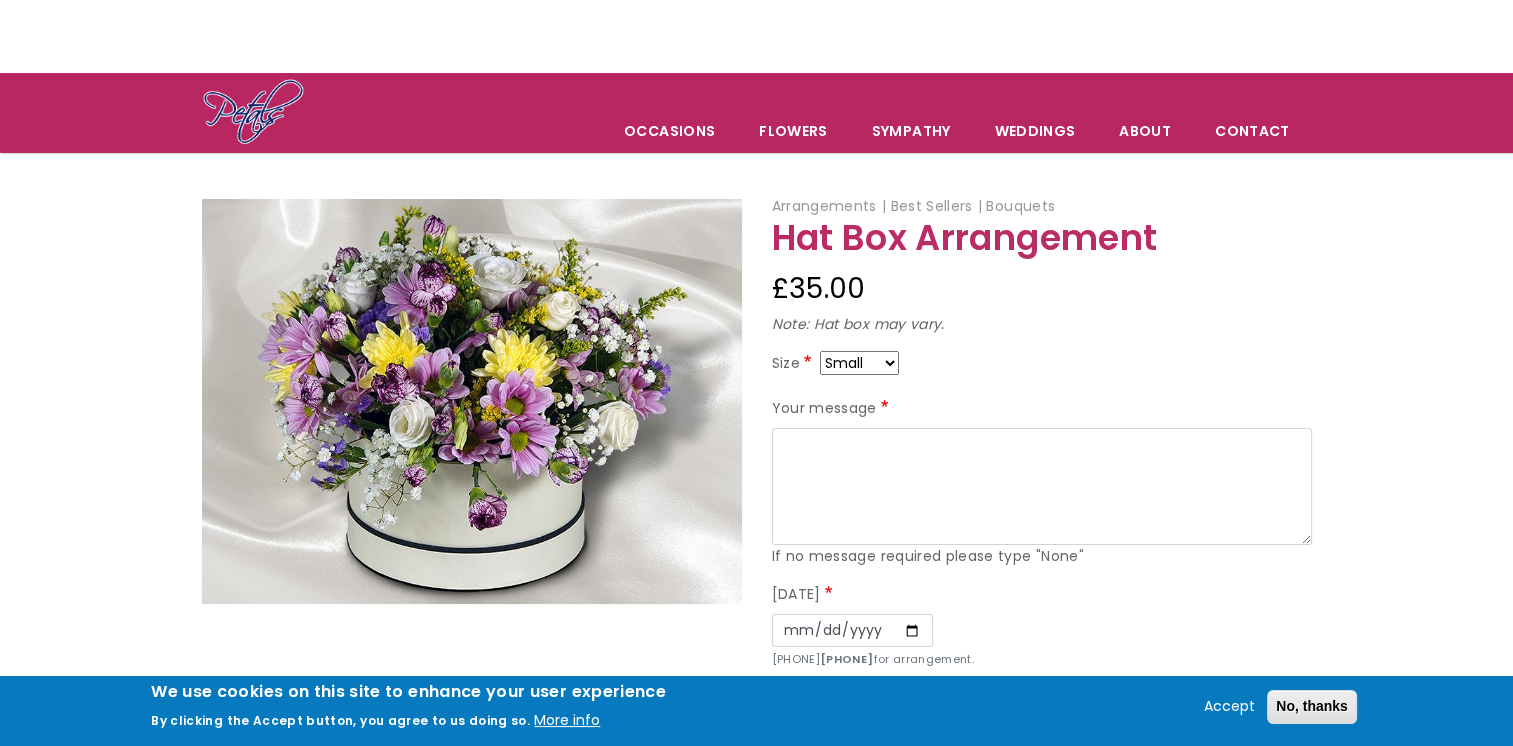 click on "Small Medium Large" at bounding box center (859, 363) 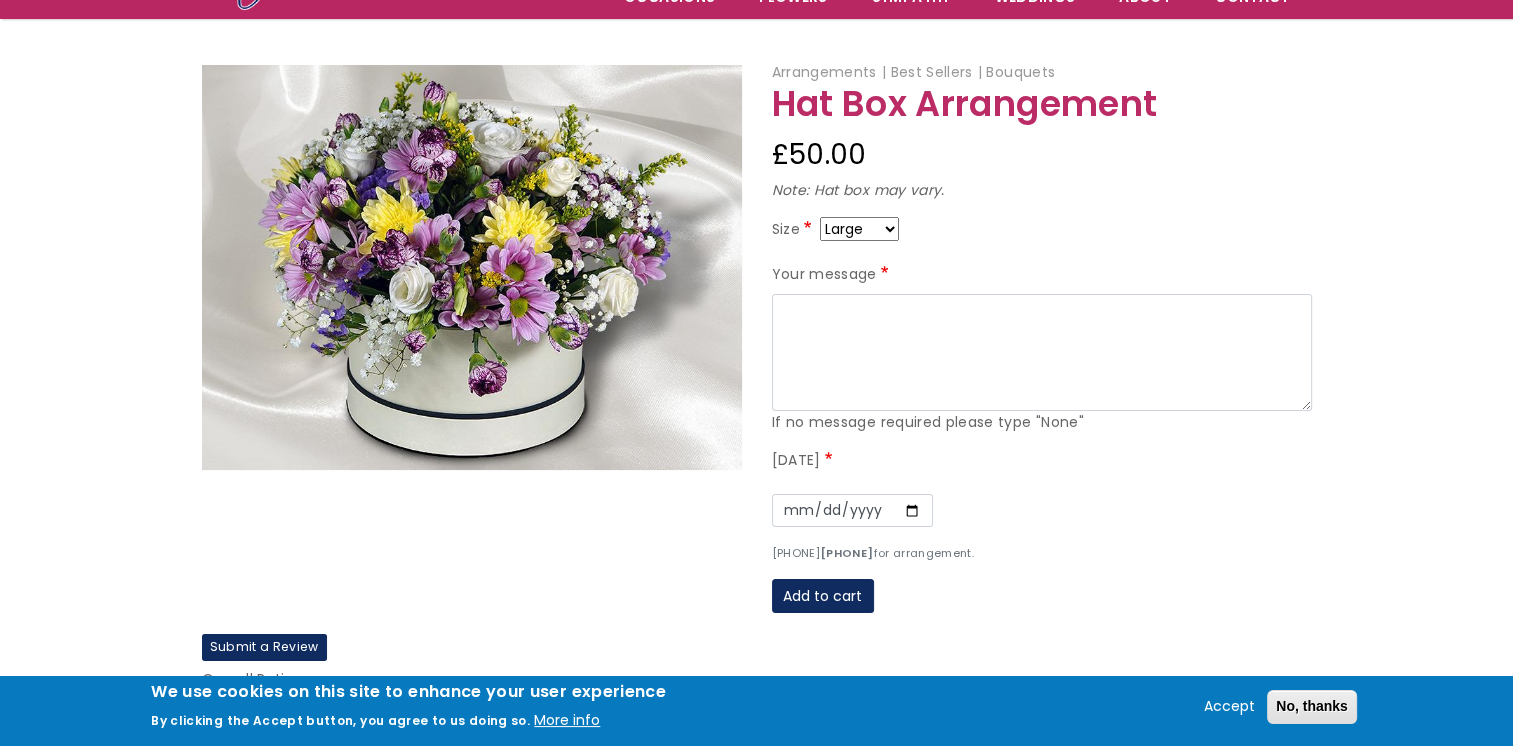 scroll, scrollTop: 191, scrollLeft: 0, axis: vertical 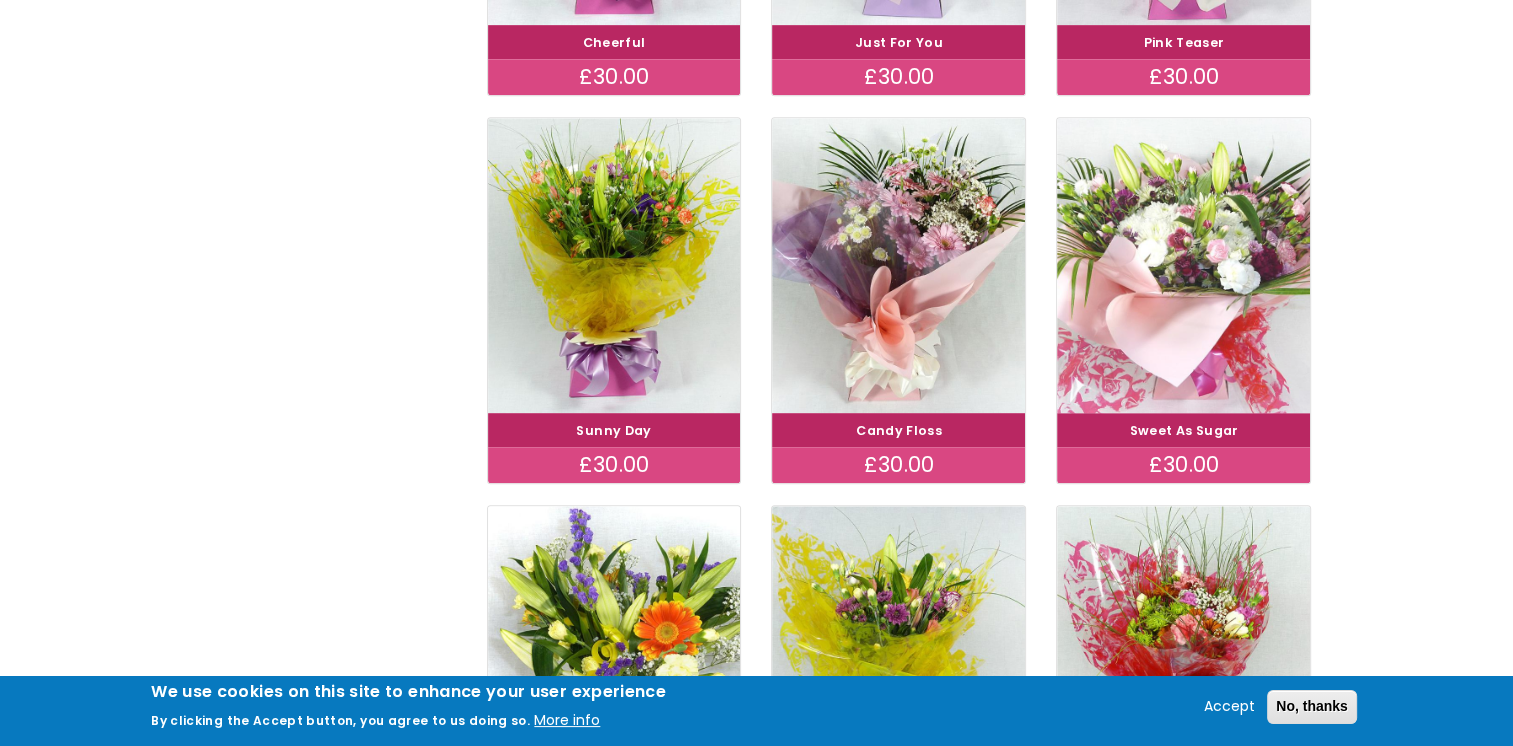 click at bounding box center [1184, 265] 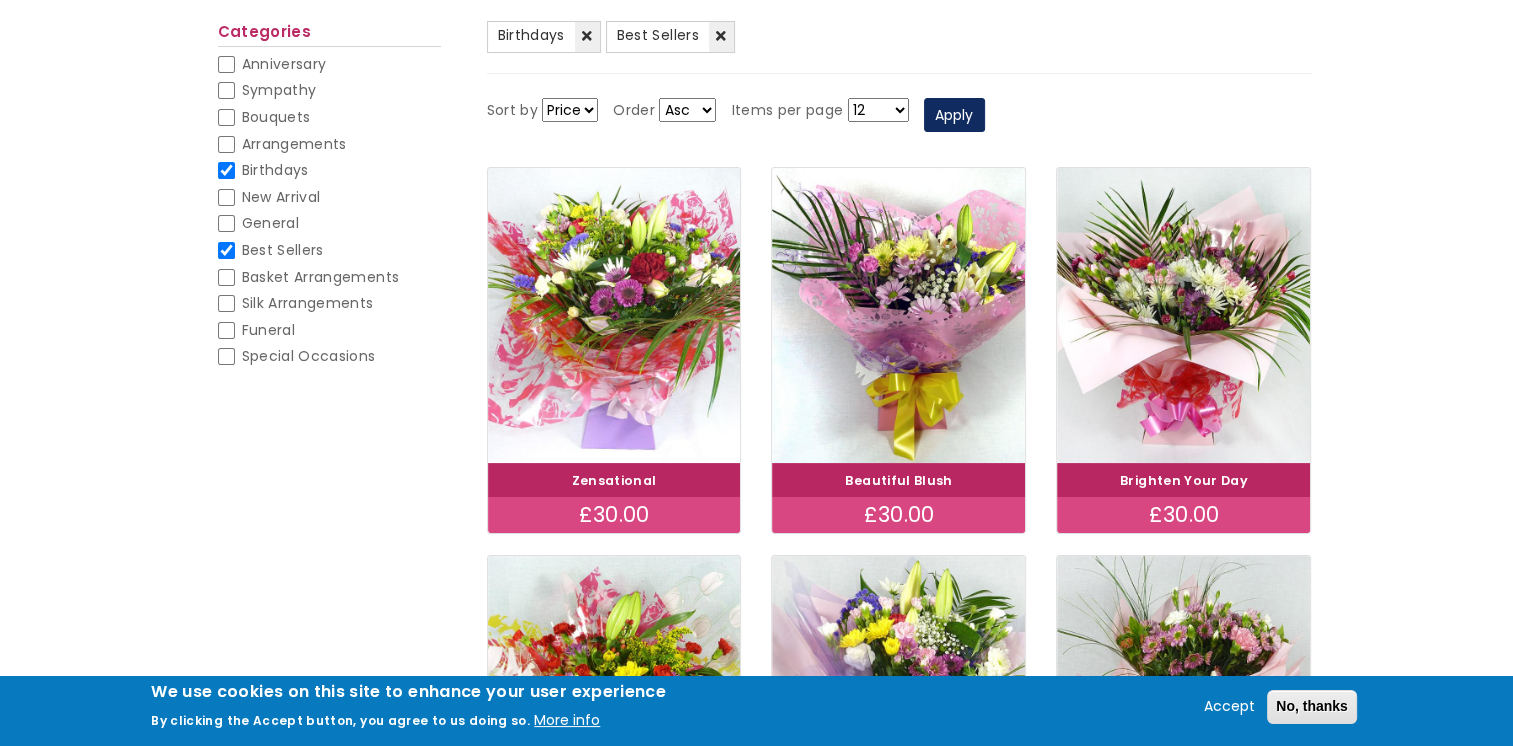 scroll, scrollTop: 247, scrollLeft: 0, axis: vertical 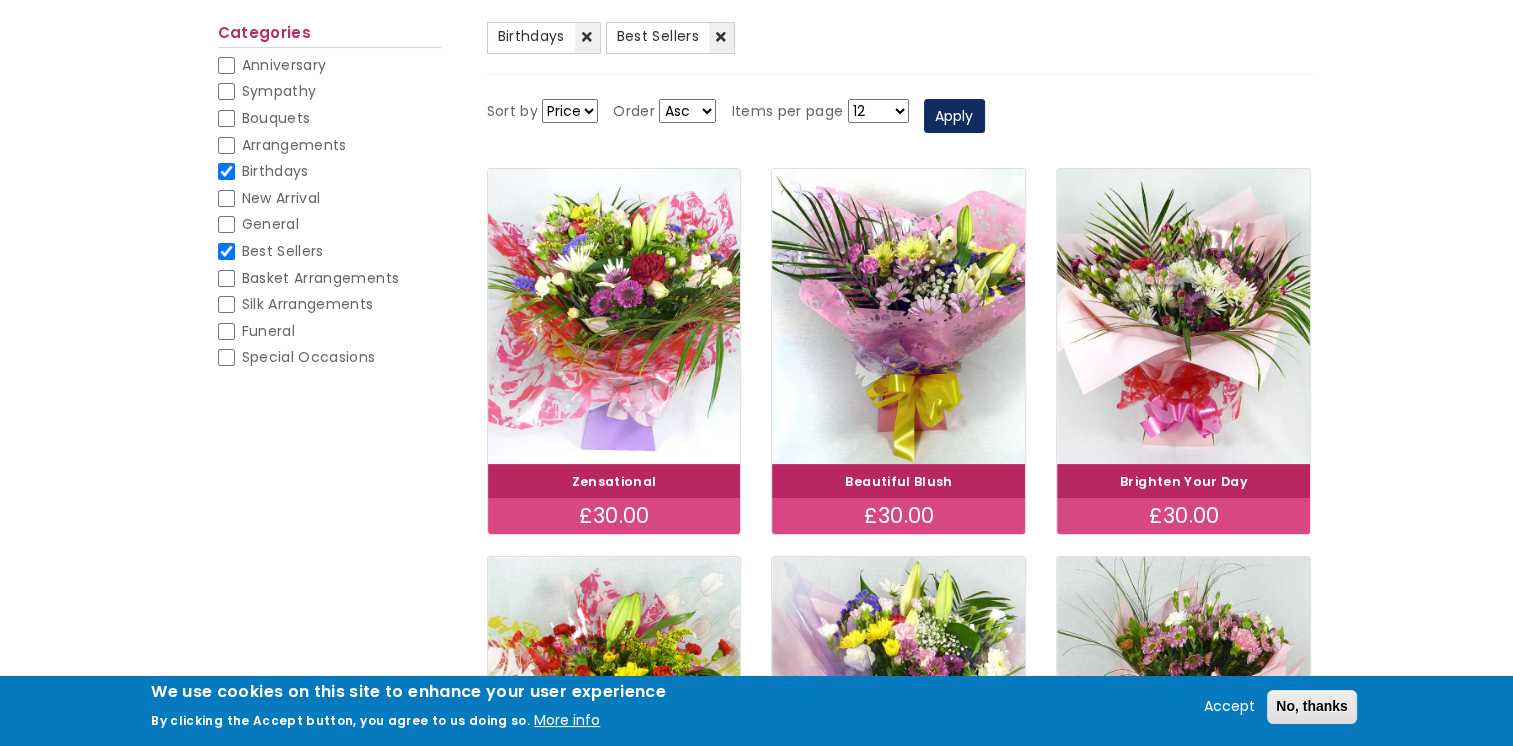 click on "Best Sellers" at bounding box center (226, 251) 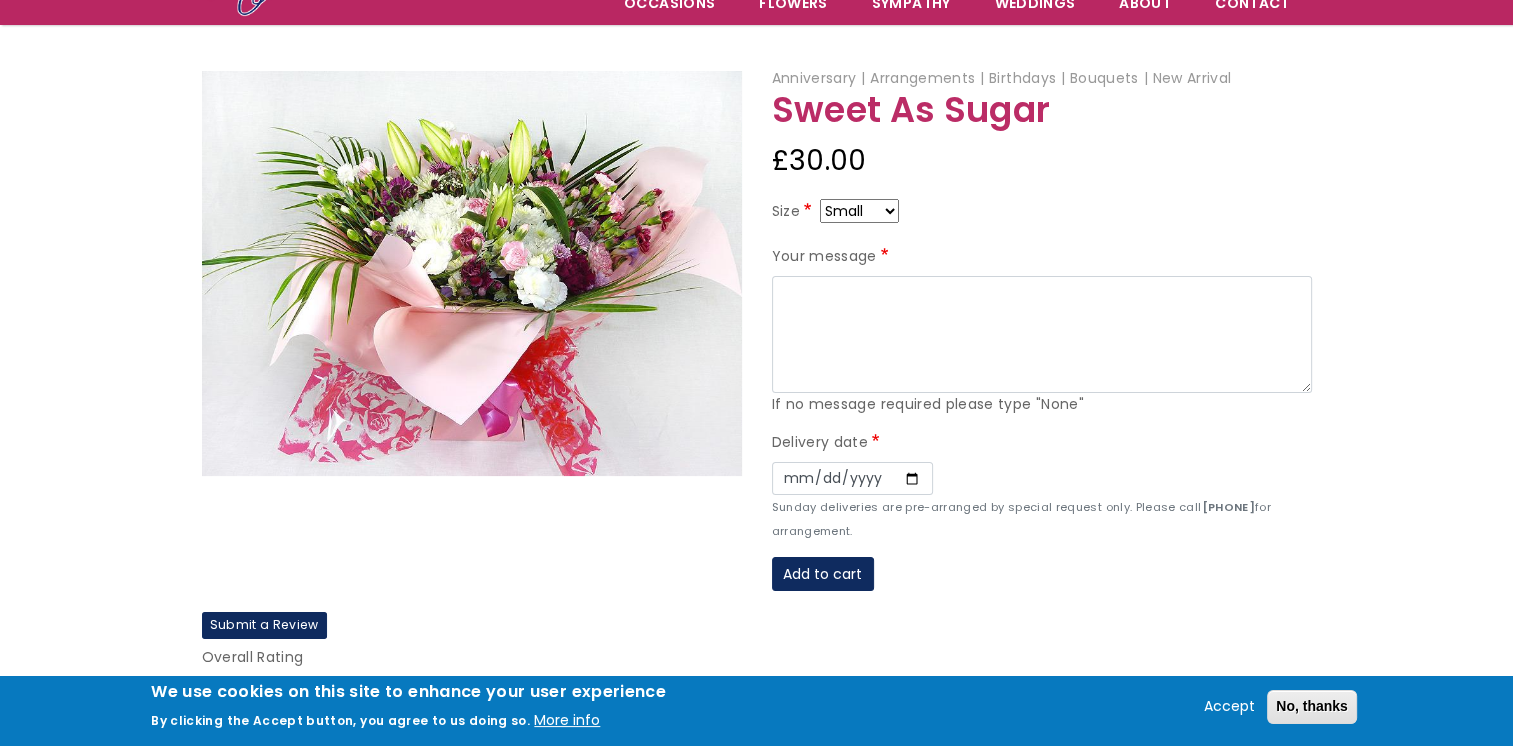 scroll, scrollTop: 198, scrollLeft: 0, axis: vertical 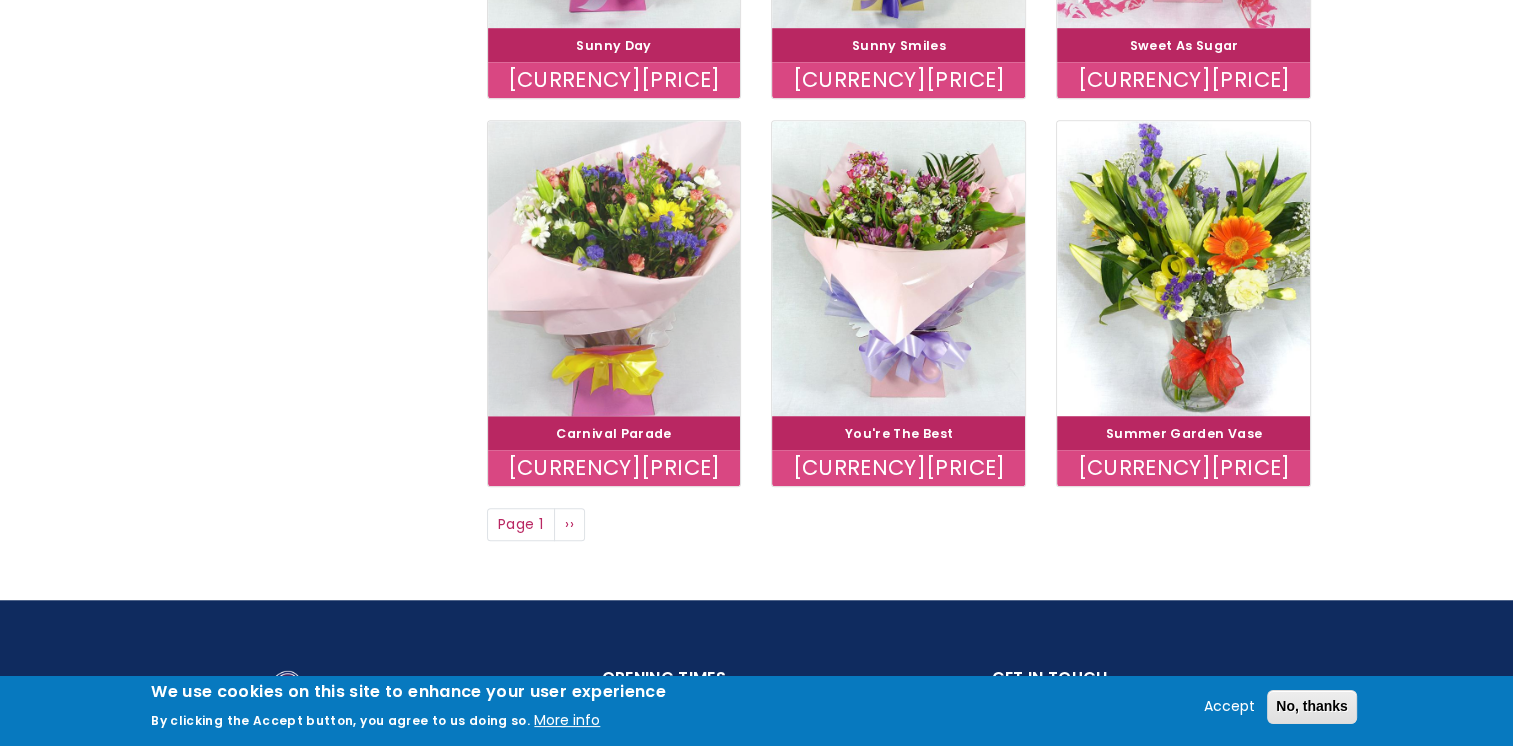 click at bounding box center [614, 267] 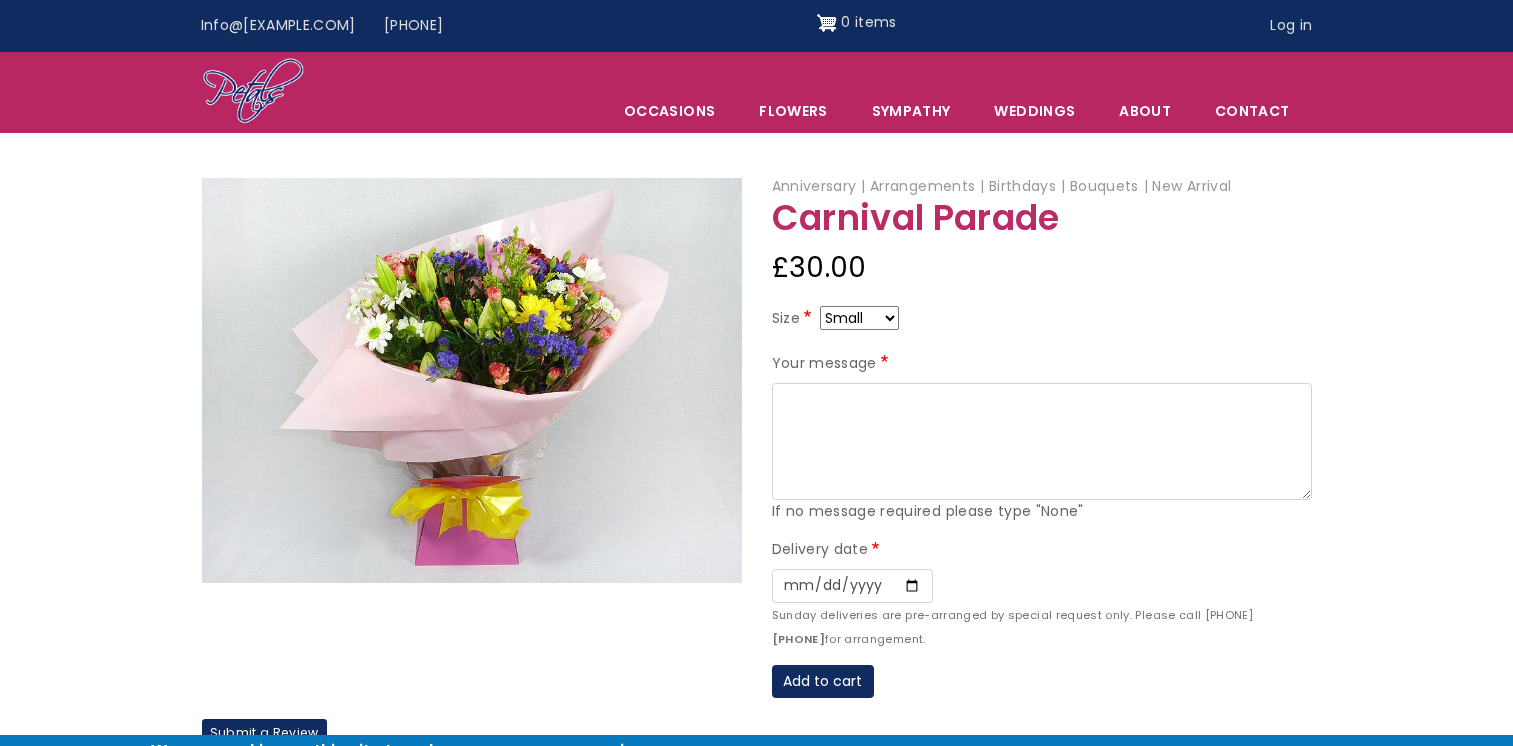 scroll, scrollTop: 0, scrollLeft: 0, axis: both 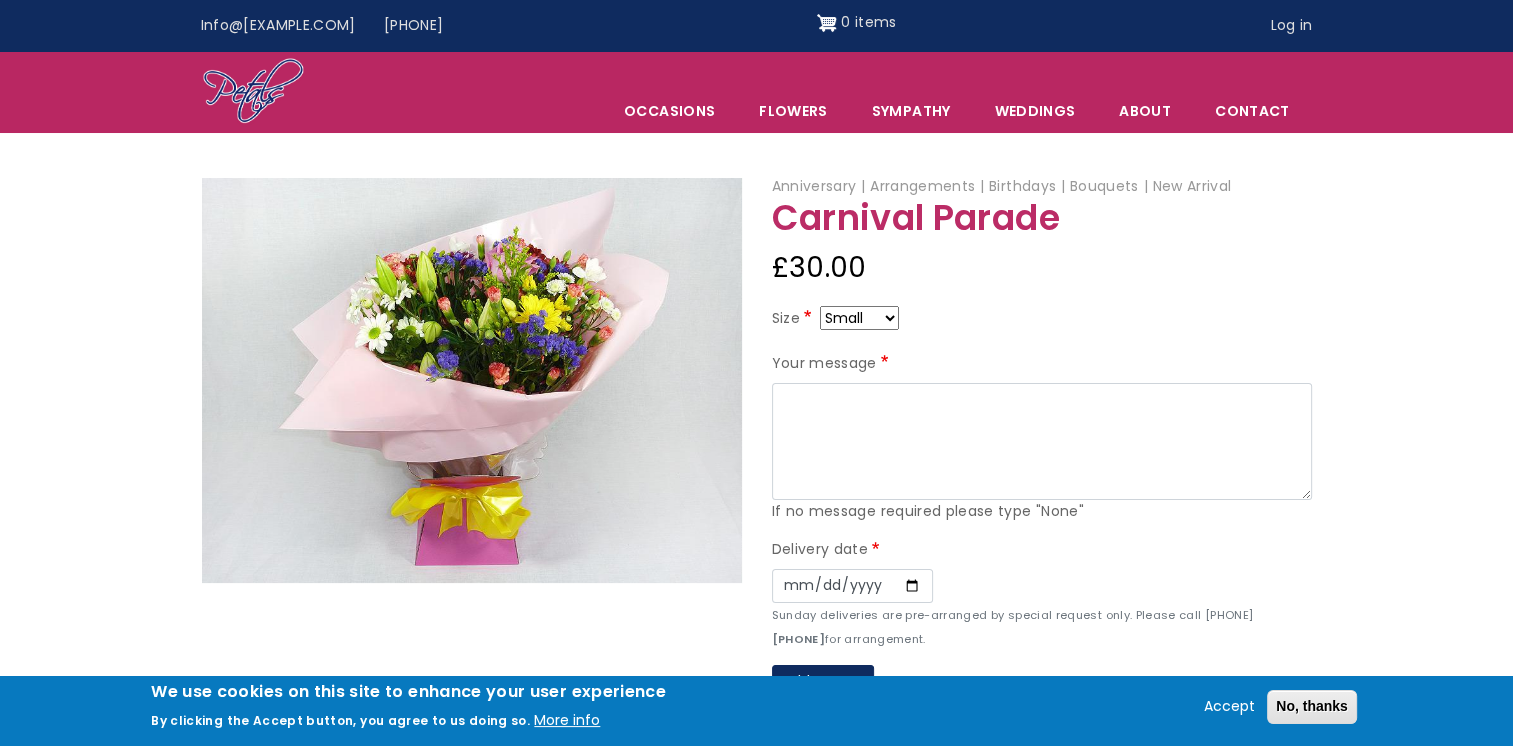 click on "Small Medium Large" at bounding box center (859, 318) 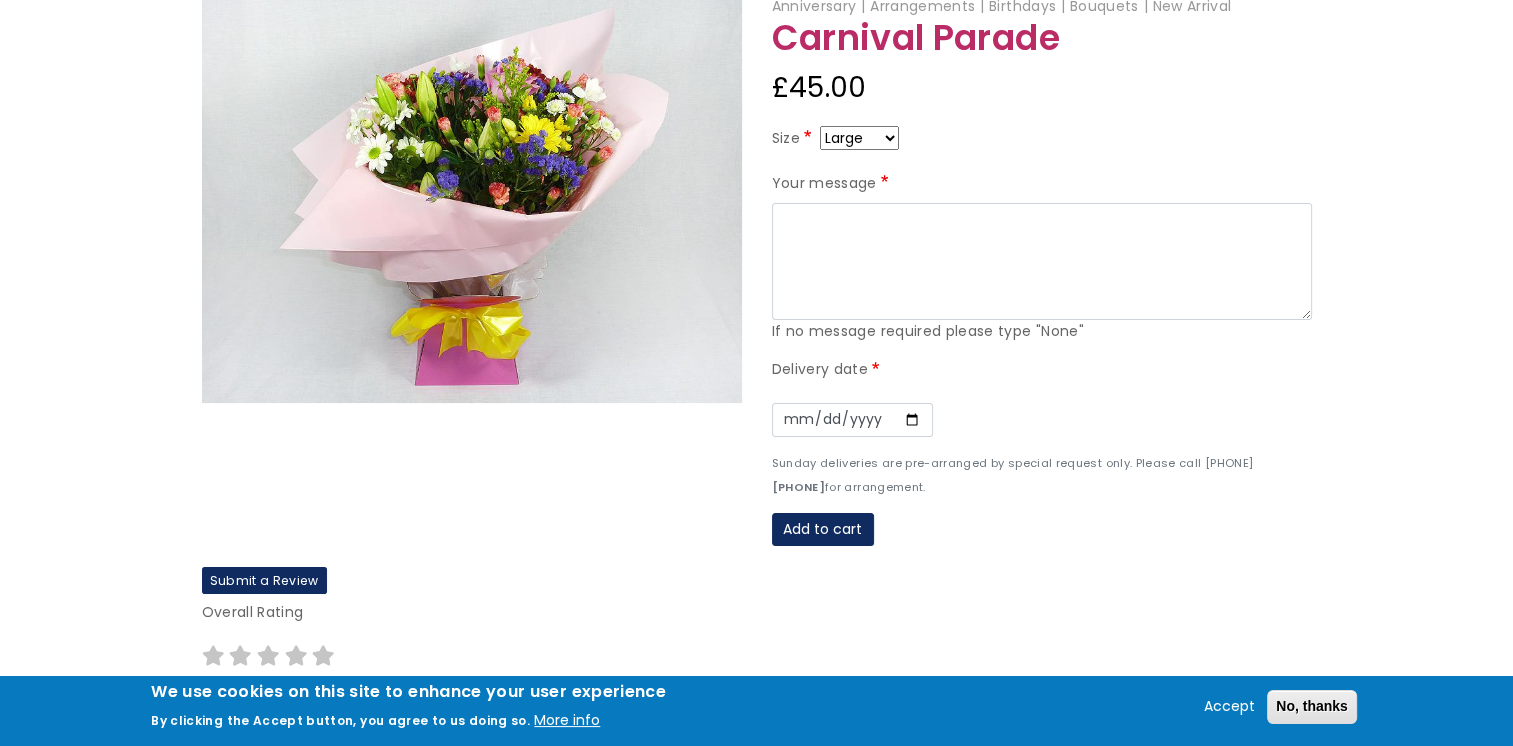 scroll, scrollTop: 0, scrollLeft: 0, axis: both 